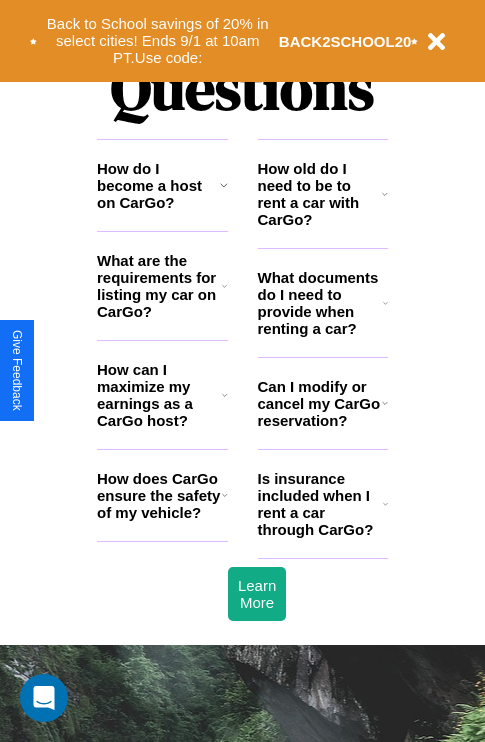 scroll, scrollTop: 2423, scrollLeft: 0, axis: vertical 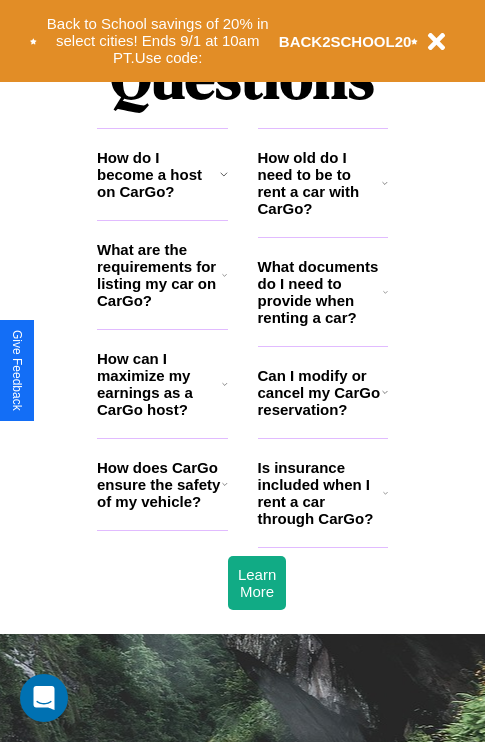 click on "How old do I need to be to rent a car with CarGo?" at bounding box center (320, 183) 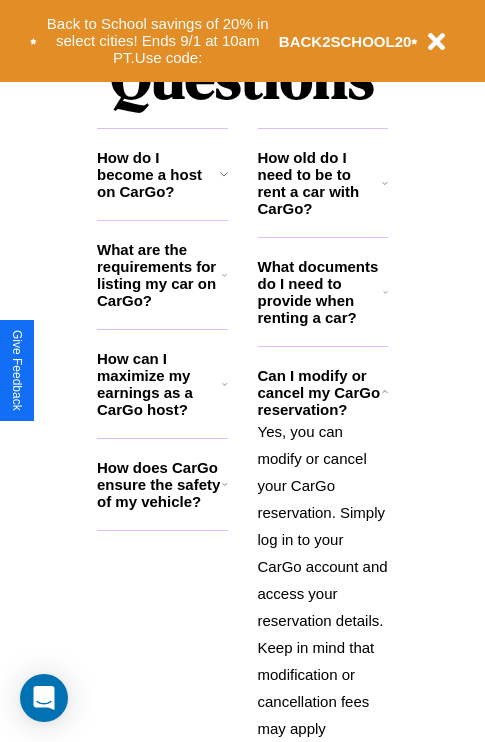 click 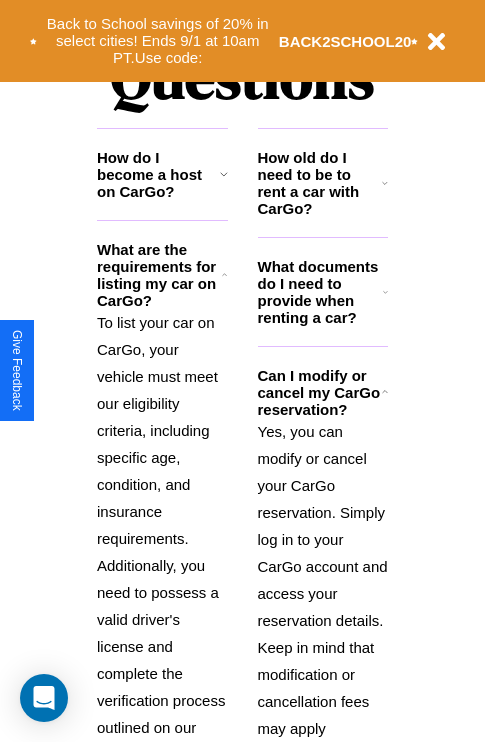 click on "What documents do I need to provide when renting a car?" at bounding box center (321, 292) 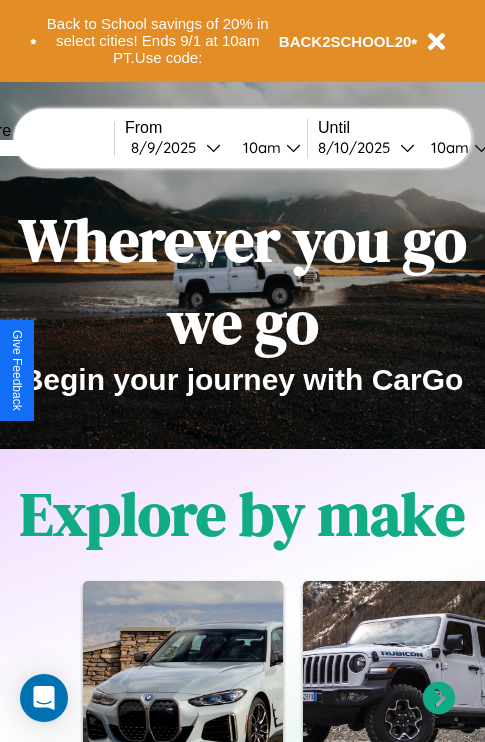 scroll, scrollTop: 0, scrollLeft: 0, axis: both 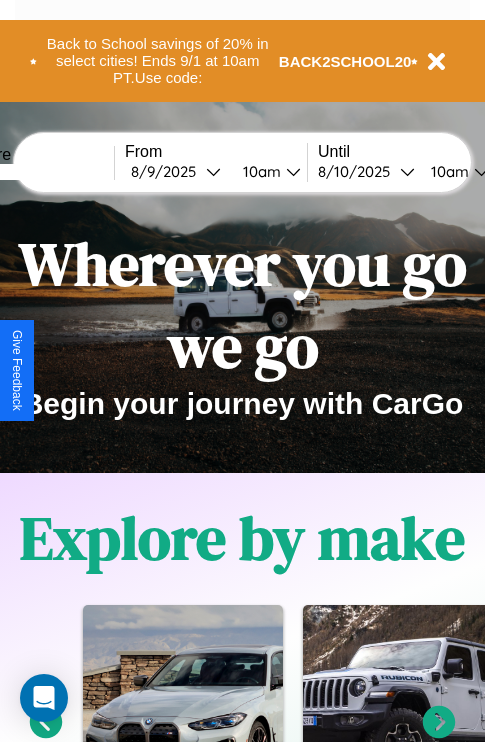 click at bounding box center [39, 172] 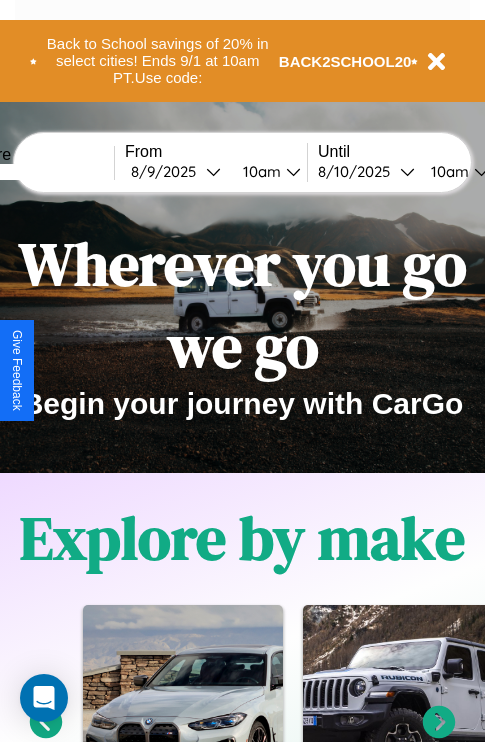 type on "******" 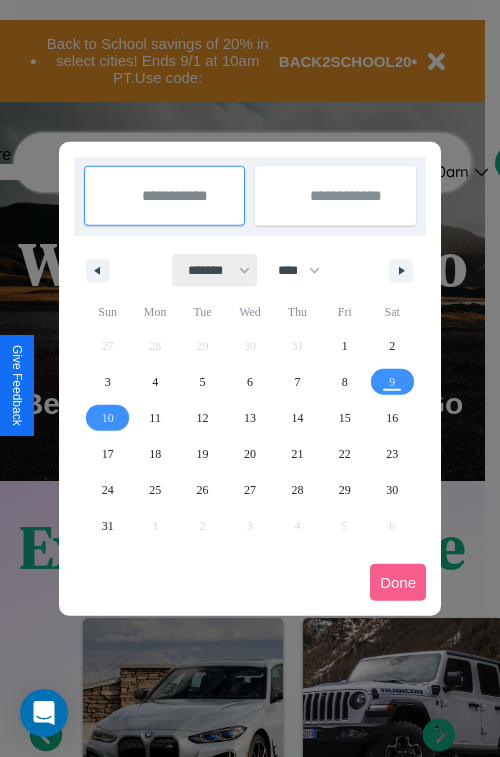 click on "******* ******** ***** ***** *** **** **** ****** ********* ******* ******** ********" at bounding box center [215, 270] 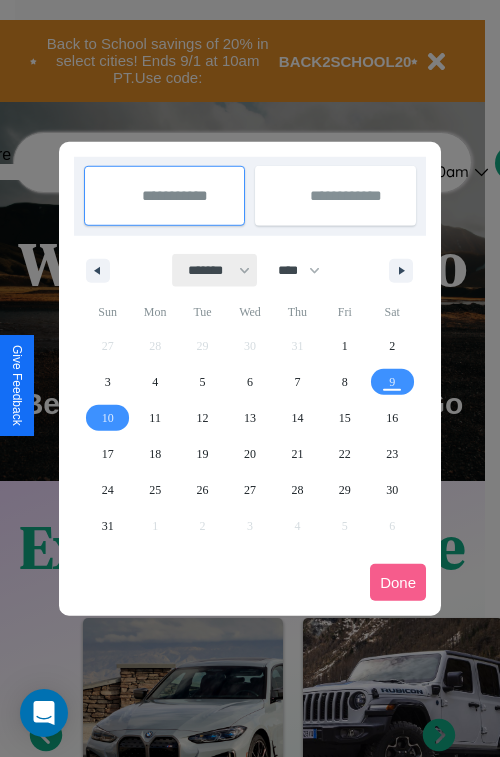 select on "*" 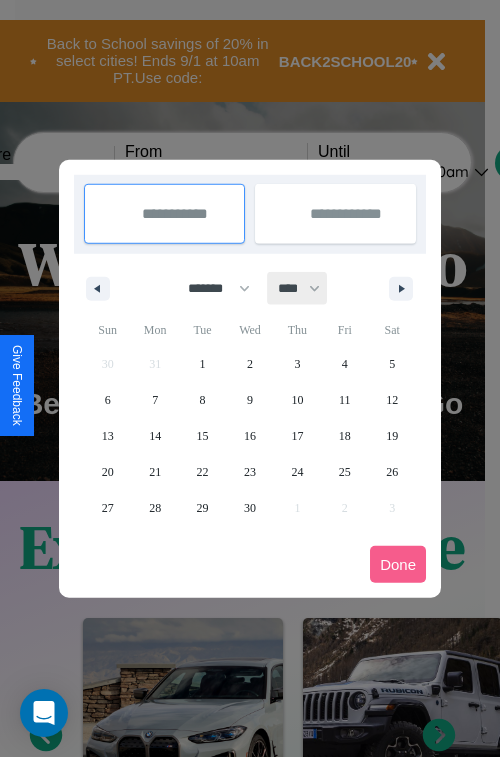 click on "**** **** **** **** **** **** **** **** **** **** **** **** **** **** **** **** **** **** **** **** **** **** **** **** **** **** **** **** **** **** **** **** **** **** **** **** **** **** **** **** **** **** **** **** **** **** **** **** **** **** **** **** **** **** **** **** **** **** **** **** **** **** **** **** **** **** **** **** **** **** **** **** **** **** **** **** **** **** **** **** **** **** **** **** **** **** **** **** **** **** **** **** **** **** **** **** **** **** **** **** **** **** **** **** **** **** **** **** **** **** **** **** **** **** **** **** **** **** **** **** ****" at bounding box center (298, 288) 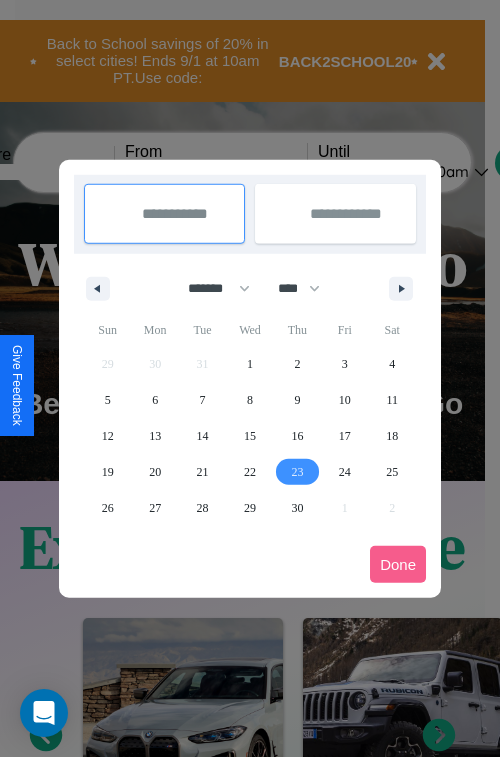 click on "23" at bounding box center (297, 472) 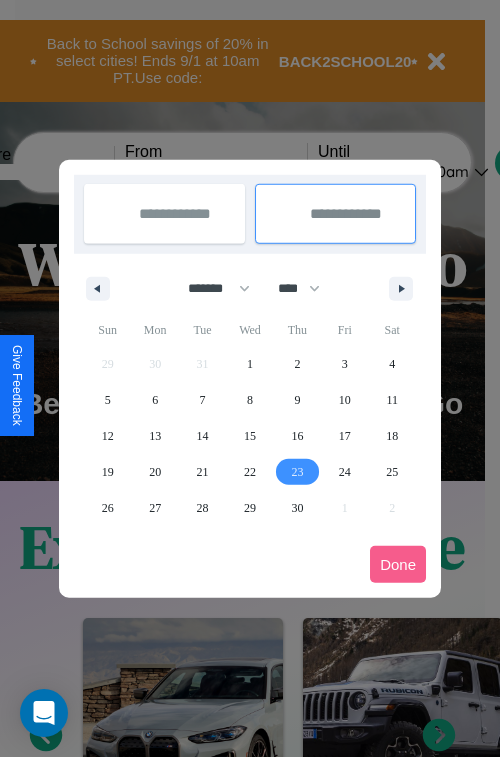 type on "**********" 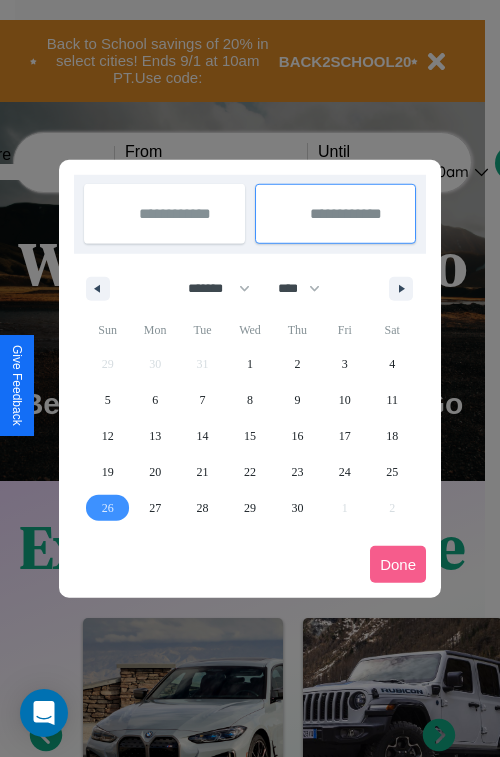 click on "26" at bounding box center (108, 508) 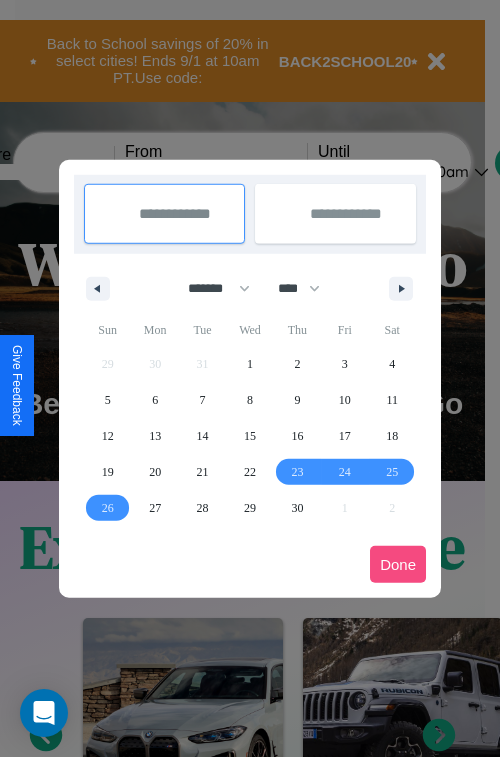 click on "Done" at bounding box center (398, 564) 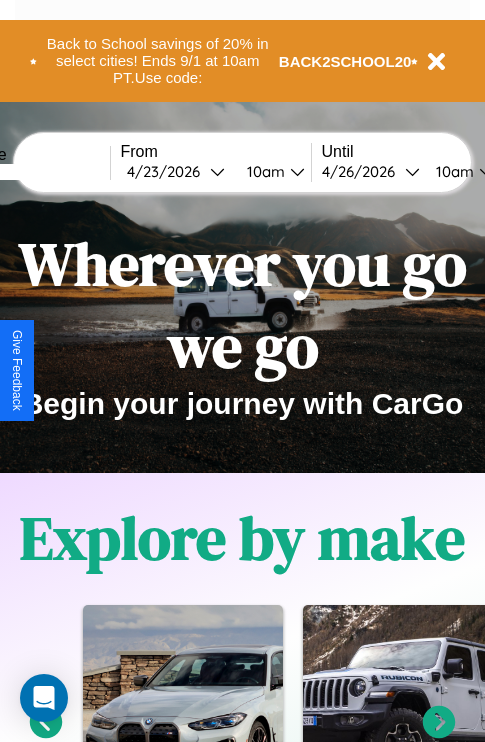 scroll, scrollTop: 0, scrollLeft: 76, axis: horizontal 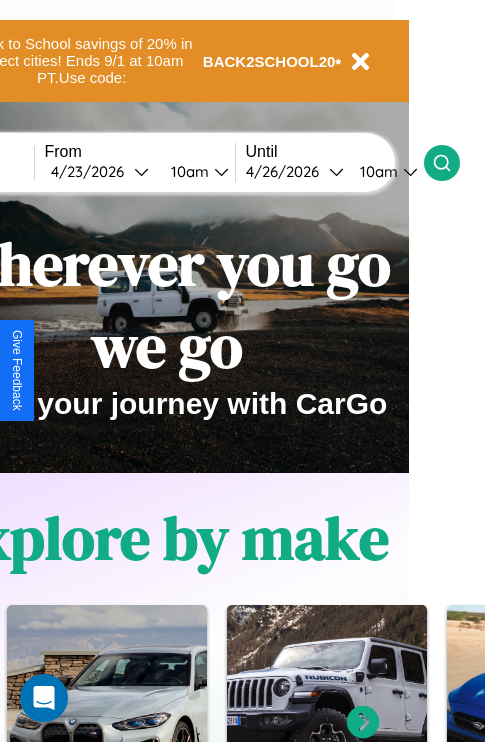 click 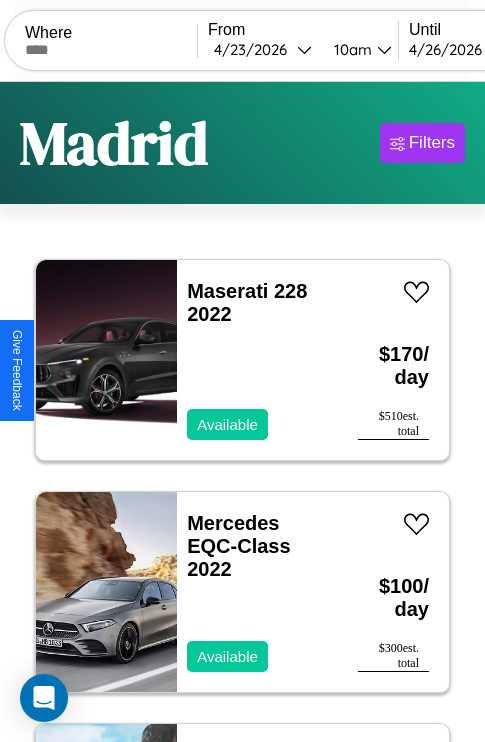 scroll, scrollTop: 66, scrollLeft: 0, axis: vertical 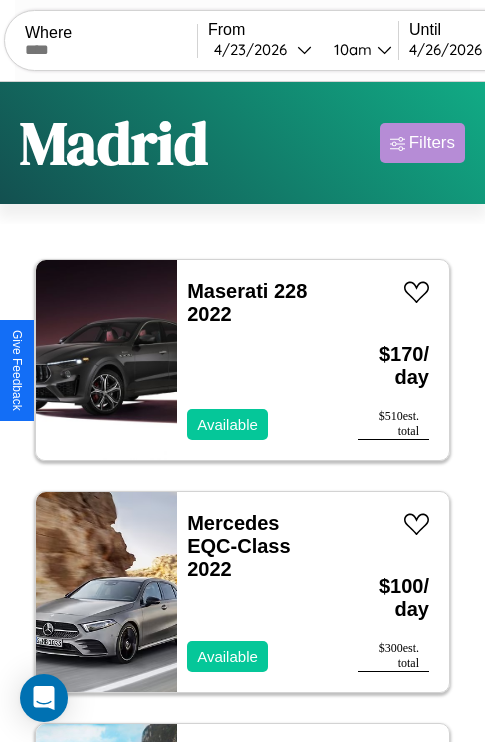 click on "Filters" at bounding box center [432, 143] 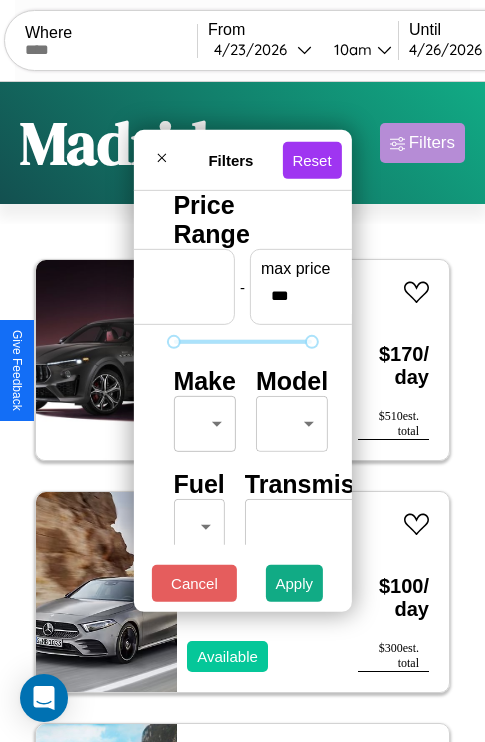 scroll, scrollTop: 59, scrollLeft: 0, axis: vertical 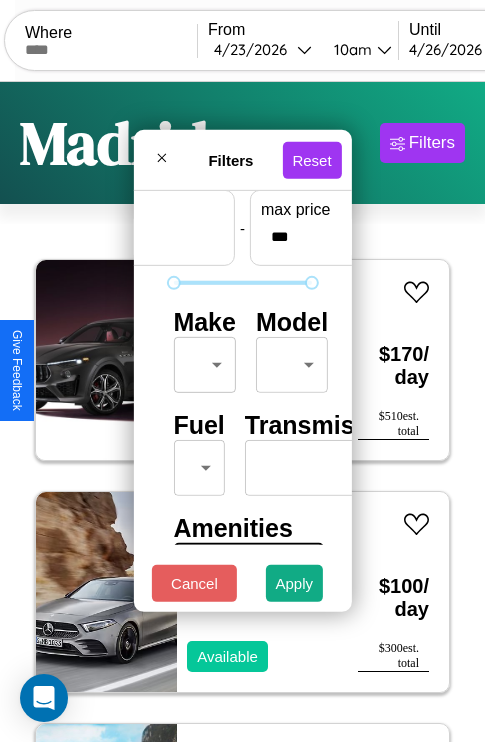 click on "CarGo Where From [MONTH] / [DAY] / [YEAR] [TIME] Until [MONTH] / [DAY] / [YEAR] [TIME] Become a Host Login Sign Up [CITY] Filters 49 cars in this area These cars can be picked up in this city. Maserati 228 2022 Available $ 170 / day $ 510 est. total Mercedes EQC-Class 2022 Available $ 100 / day $ 300 est. total Fiat 500e 2020 Available $ 40 / day $ 120 est. total Land Rover Discovery Sport 2023 Available $ 120 / day $ 360 est. total Jeep Patriot 2022 Available $ 160 / day $ 480 est. total Audi Q8 2019 Available $ 100 / day $ 300 est. total Lexus LS 2017 Available $ 90 / day $ 270 est. total Volkswagen EuroVan 2024 Available $ 90 / day $ 270 est. total Aston Martin V12 Vantage 2018 Unavailable $ 110 / day $ 330 est. total Honda VTX1800C1 (VTX) 2017 Available $ 150 / day $ 450 est. total Bentley Flying Spur 2019 Unavailable $ 110 / day $ 330 est. total GMC W4 2019 Unavailable $ 50 / day $ 150 est. total Jaguar E-PACE 2019 Available $ 130 / day $ 390 Mazda" at bounding box center [242, 412] 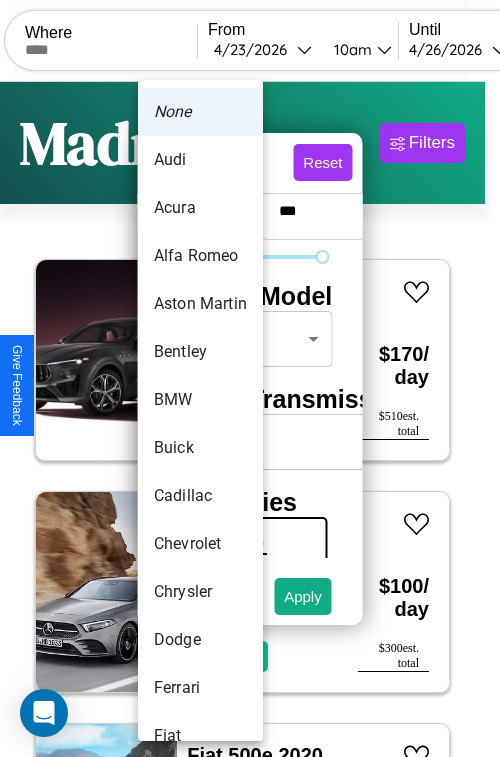 click on "Bentley" at bounding box center (200, 352) 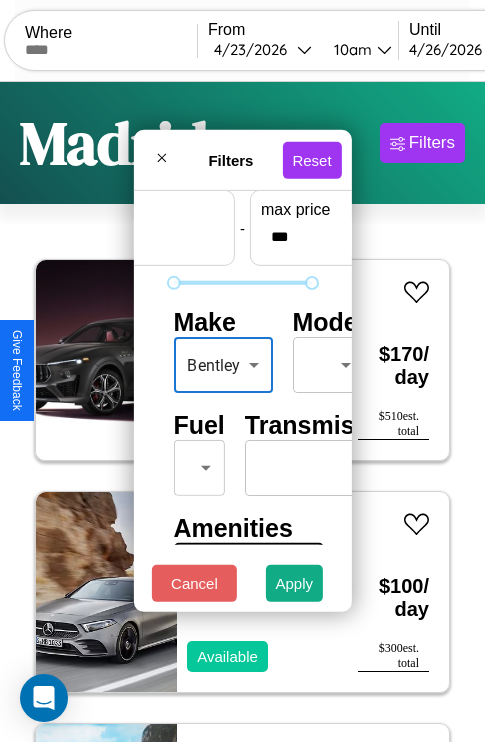 scroll, scrollTop: 162, scrollLeft: 0, axis: vertical 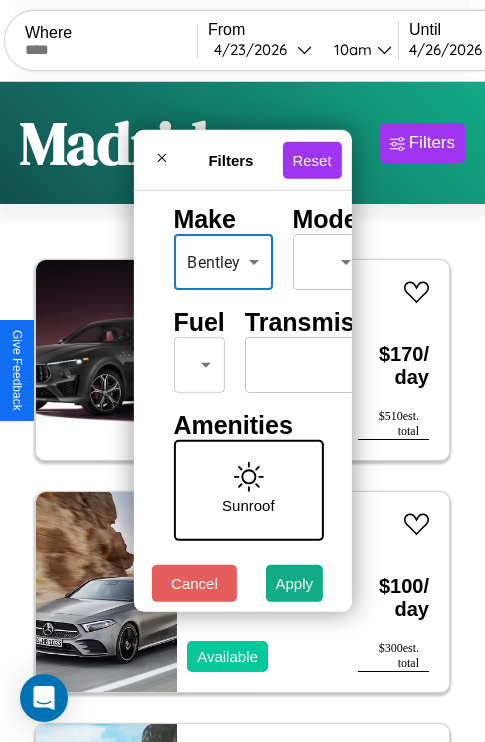 click on "CarGo Where From [MONTH] / [DAY] / [YEAR] [TIME] Until [MONTH] / [DAY] / [YEAR] [TIME] Become a Host Login Sign Up [CITY] Filters 49 cars in this area These cars can be picked up in this city. Maserati 228 2022 Available $ 170 / day $ 510 est. total Mercedes EQC-Class 2022 Available $ 100 / day $ 300 est. total Fiat 500e 2020 Available $ 40 / day $ 120 est. total Land Rover Discovery Sport 2023 Available $ 120 / day $ 360 est. total Jeep Patriot 2022 Available $ 160 / day $ 480 est. total Audi Q8 2019 Available $ 100 / day $ 300 est. total Lexus LS 2017 Available $ 90 / day $ 270 est. total Volkswagen EuroVan 2024 Available $ 90 / day $ 270 est. total Aston Martin V12 Vantage 2018 Unavailable $ 110 / day $ 330 est. total Honda VTX1800C1 (VTX) 2017 Available $ 150 / day $ 450 est. total Bentley Flying Spur 2019 Unavailable $ 110 / day $ 330 est. total GMC W4 2019 Unavailable $ 50 / day $ 150 est. total Jaguar E-PACE 2019 Available $ 130 / day $ 390 Mazda" at bounding box center (242, 412) 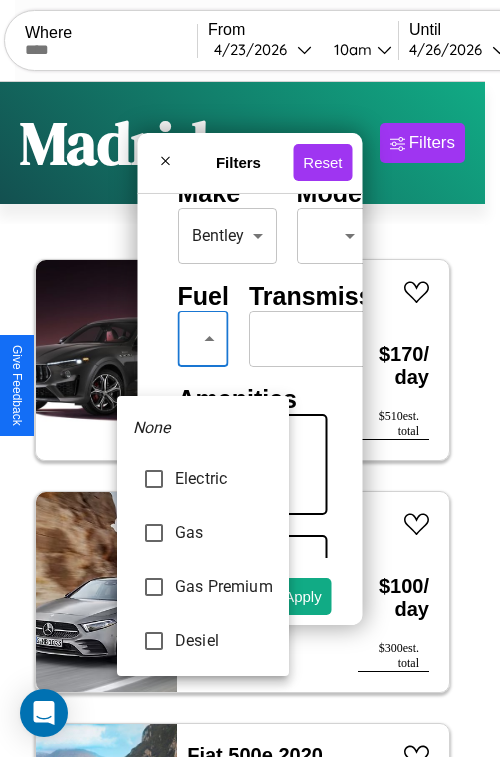 type on "******" 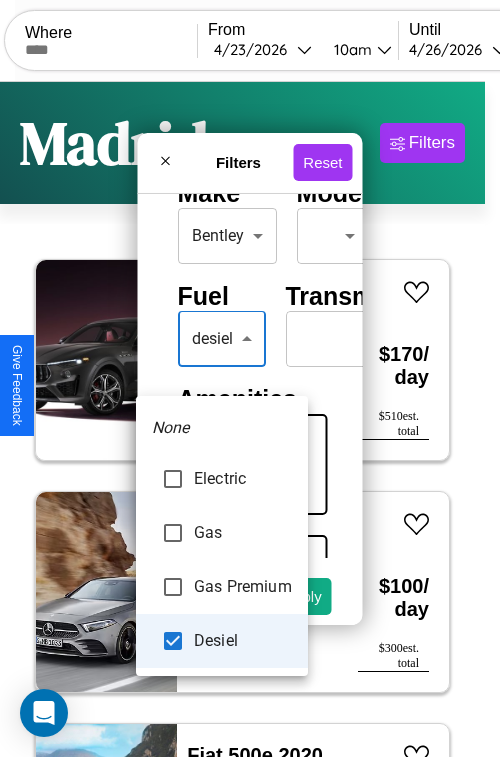 click at bounding box center [250, 378] 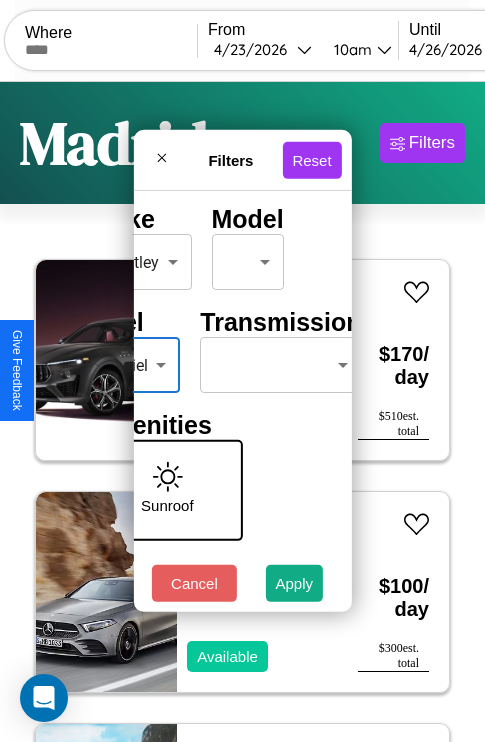 scroll, scrollTop: 162, scrollLeft: 100, axis: both 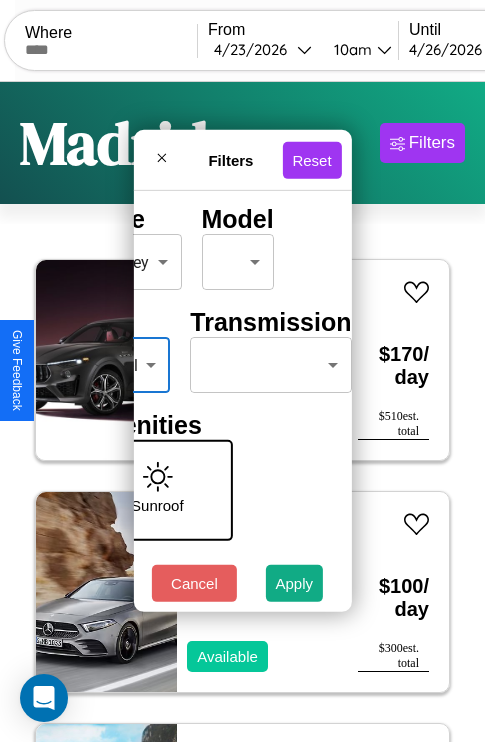 click on "CarGo Where From [MONTH] / [DAY] / [YEAR] [TIME] Until [MONTH] / [DAY] / [YEAR] [TIME] Become a Host Login Sign Up [CITY] Filters 49 cars in this area These cars can be picked up in this city. Maserati 228 2022 Available $ 170 / day $ 510 est. total Mercedes EQC-Class 2022 Available $ 100 / day $ 300 est. total Fiat 500e 2020 Available $ 40 / day $ 120 est. total Land Rover Discovery Sport 2023 Available $ 120 / day $ 360 est. total Jeep Patriot 2022 Available $ 160 / day $ 480 est. total Audi Q8 2019 Available $ 100 / day $ 300 est. total Lexus LS 2017 Available $ 90 / day $ 270 est. total Volkswagen EuroVan 2024 Available $ 90 / day $ 270 est. total Aston Martin V12 Vantage 2018 Unavailable $ 110 / day $ 330 est. total Honda VTX1800C1 (VTX) 2017 Available $ 150 / day $ 450 est. total Bentley Flying Spur 2019 Unavailable $ 110 / day $ 330 est. total GMC W4 2019 Unavailable $ 50 / day $ 150 est. total Jaguar E-PACE 2019 Available $ 130 / day $ 390 Mazda" at bounding box center [242, 412] 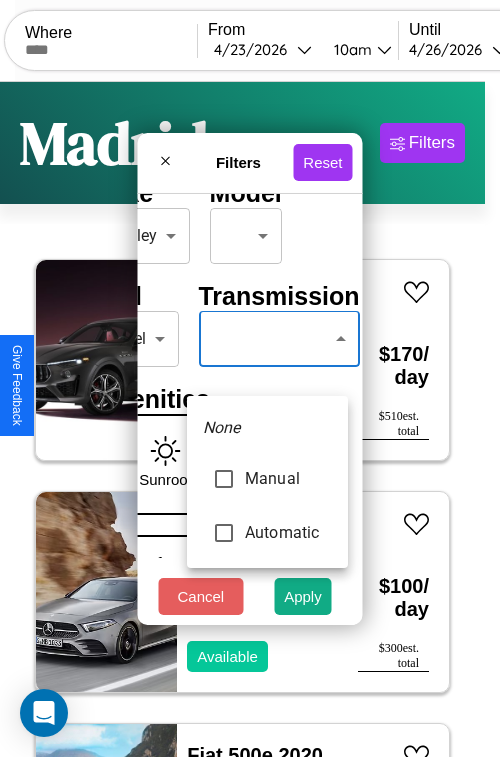 type on "*********" 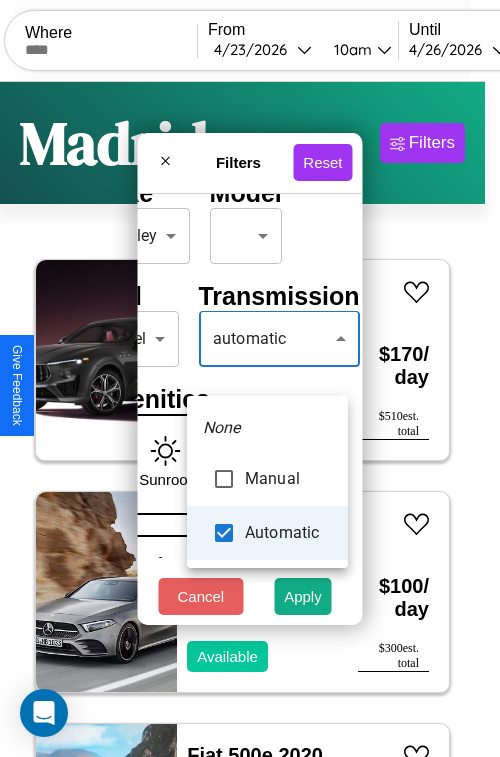 click at bounding box center (250, 378) 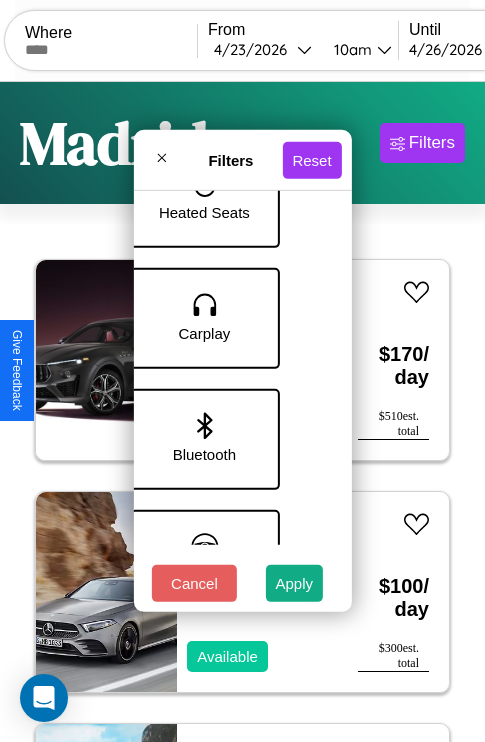 scroll, scrollTop: 1256, scrollLeft: 40, axis: both 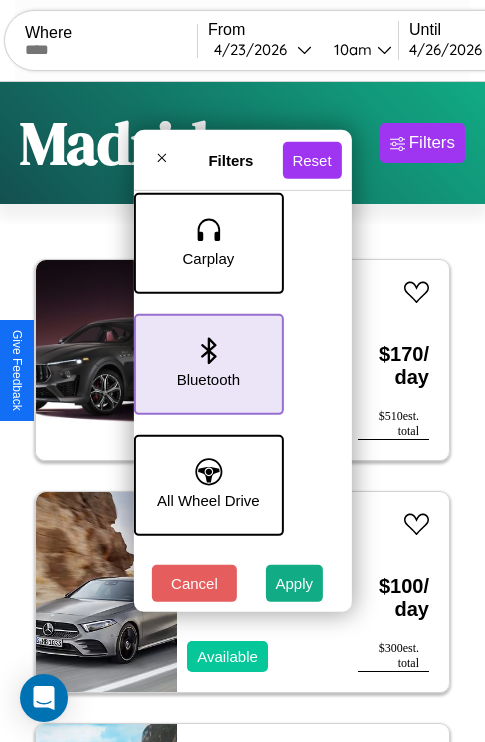 click 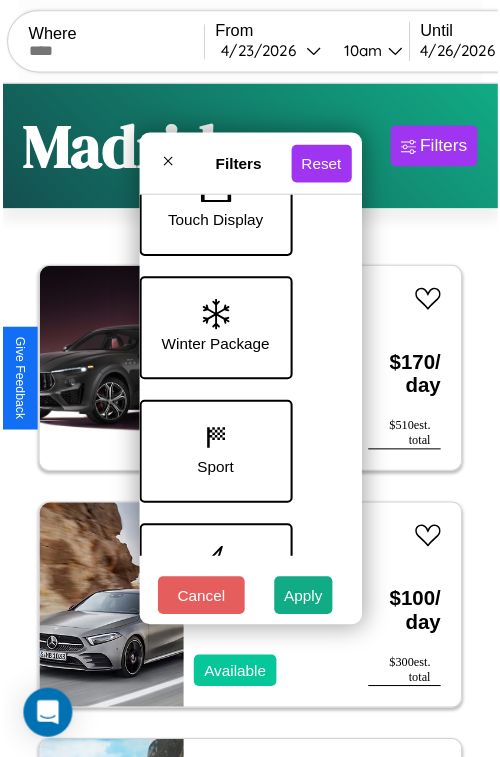 scroll, scrollTop: 651, scrollLeft: 40, axis: both 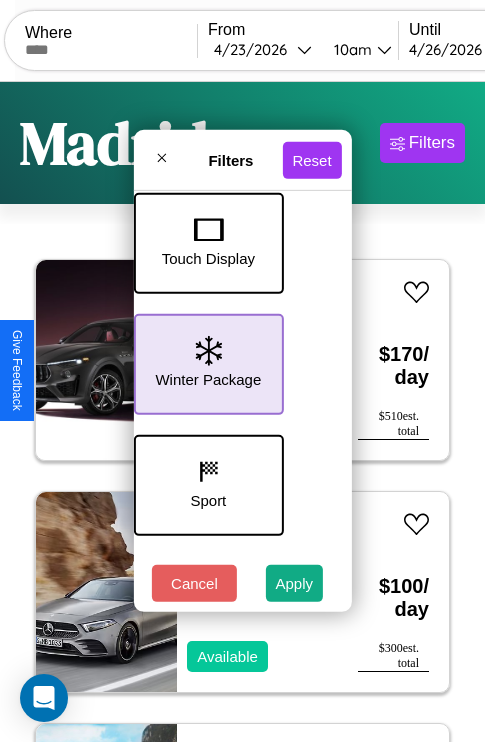 click 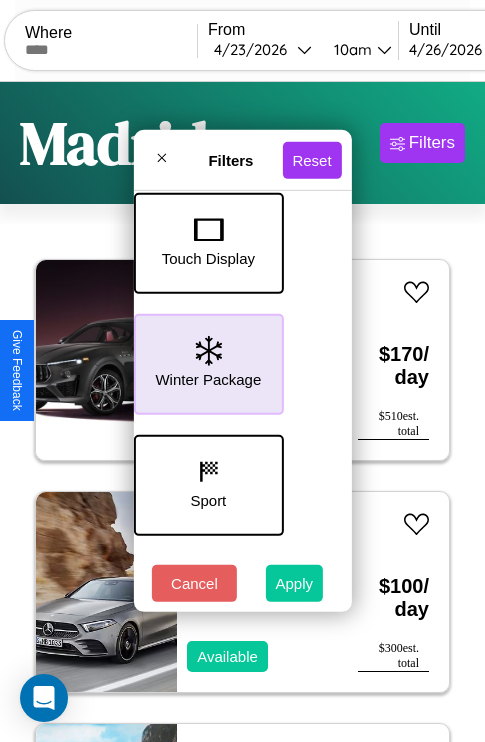 click on "Apply" at bounding box center (295, 583) 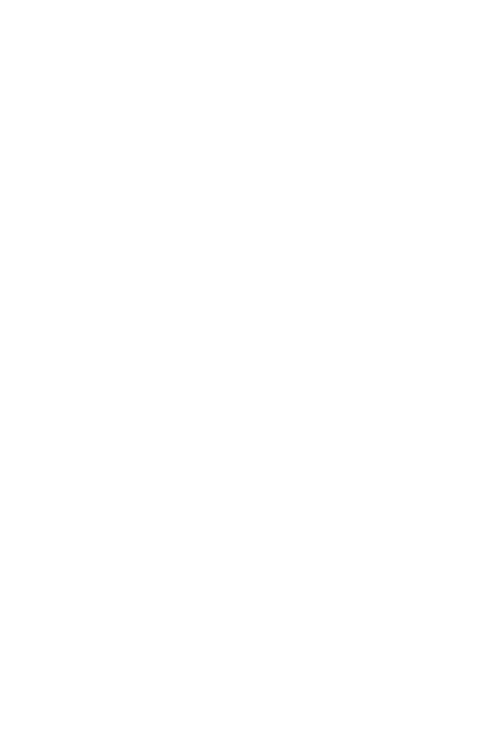 scroll, scrollTop: 0, scrollLeft: 0, axis: both 